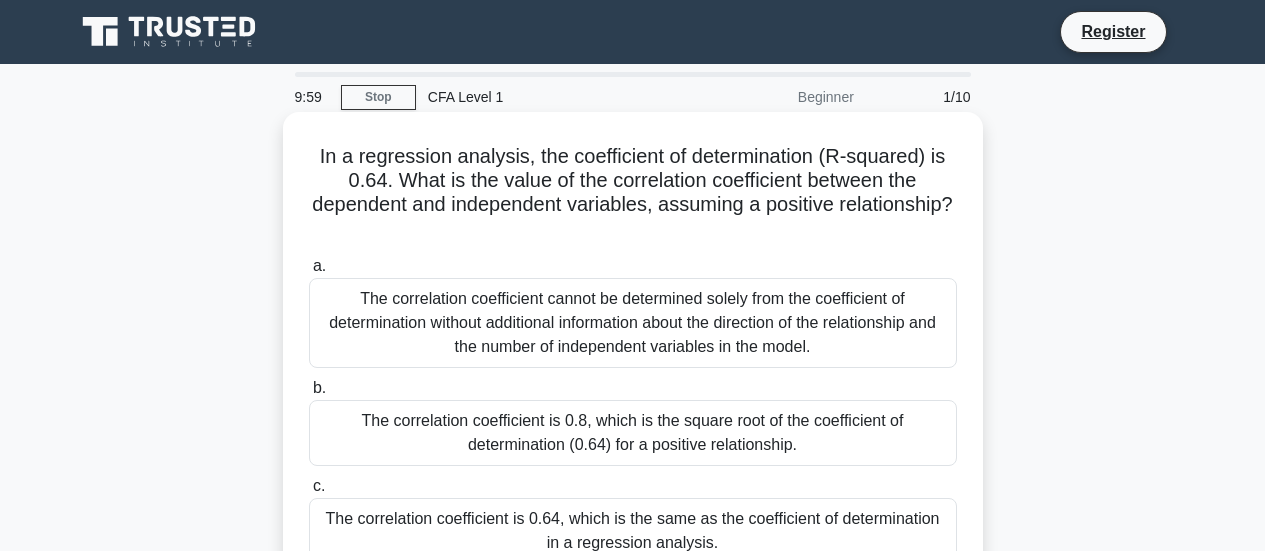 scroll, scrollTop: 0, scrollLeft: 0, axis: both 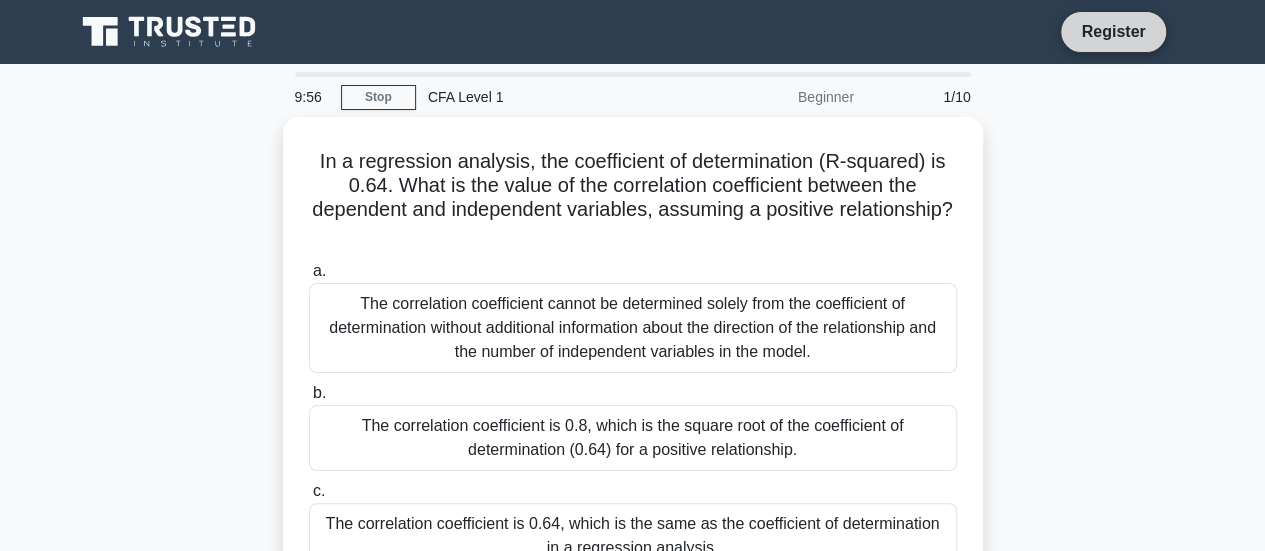 click on "Register" at bounding box center (1113, 31) 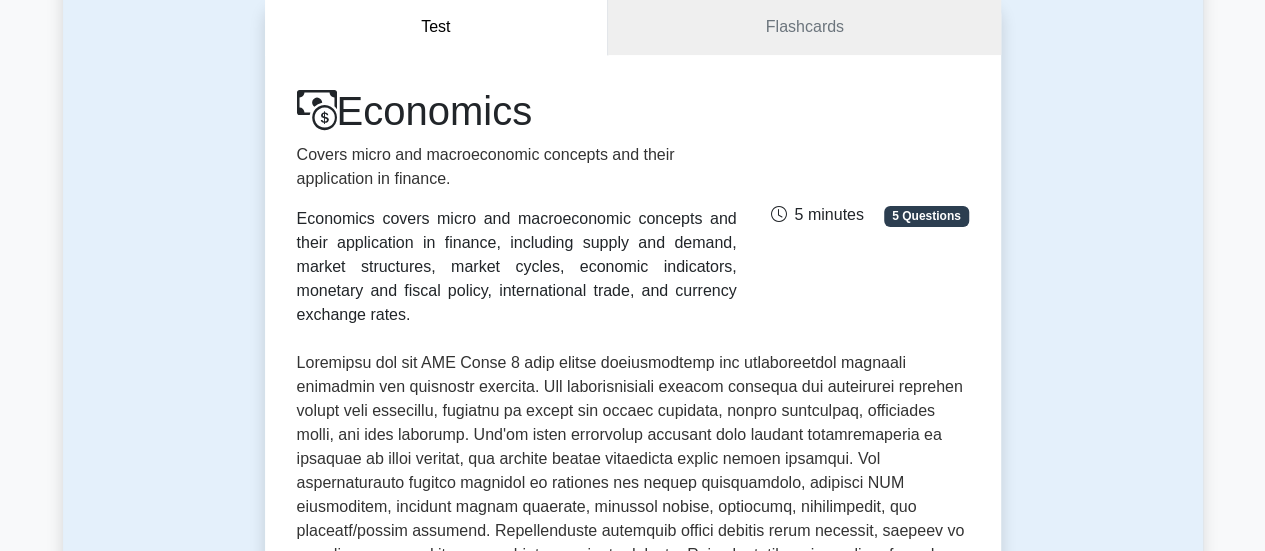 scroll, scrollTop: 0, scrollLeft: 0, axis: both 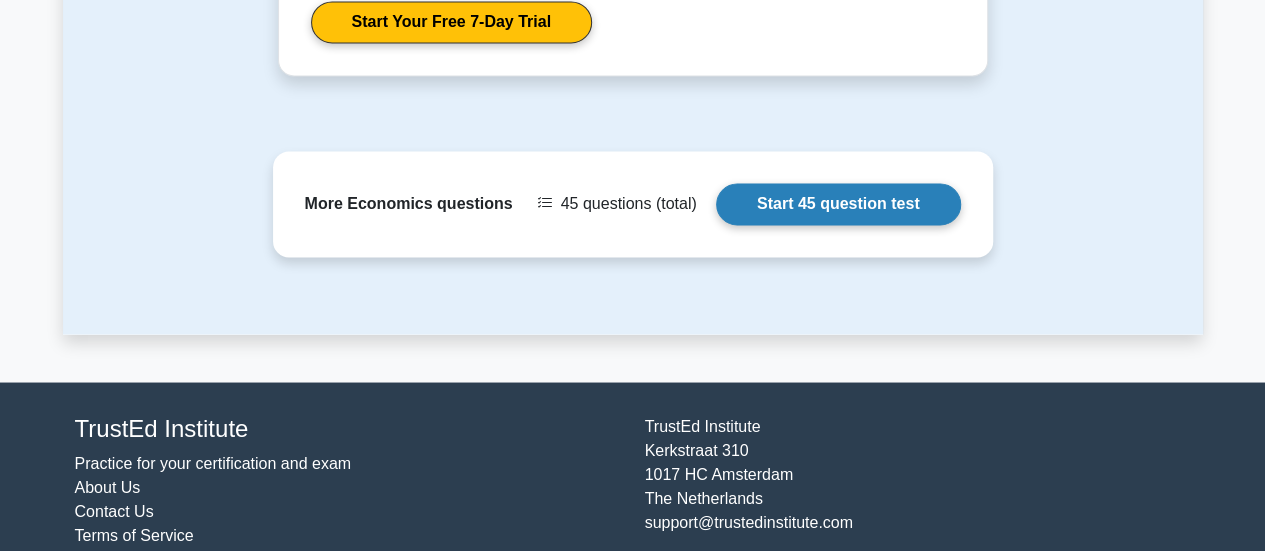 click on "Start 45 question test" at bounding box center (838, 204) 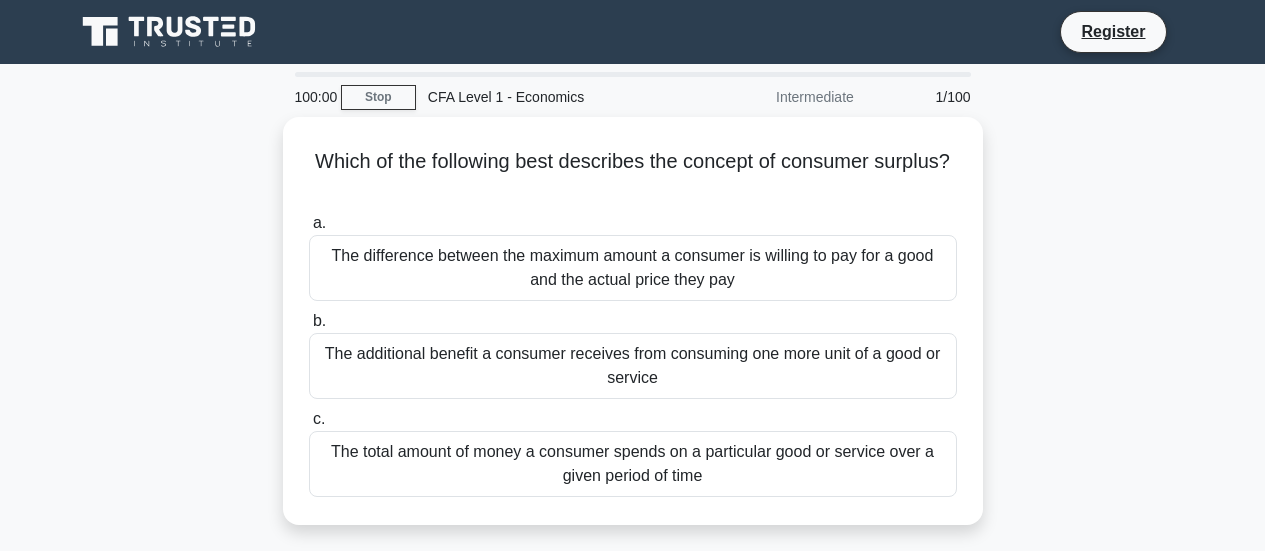 scroll, scrollTop: 0, scrollLeft: 0, axis: both 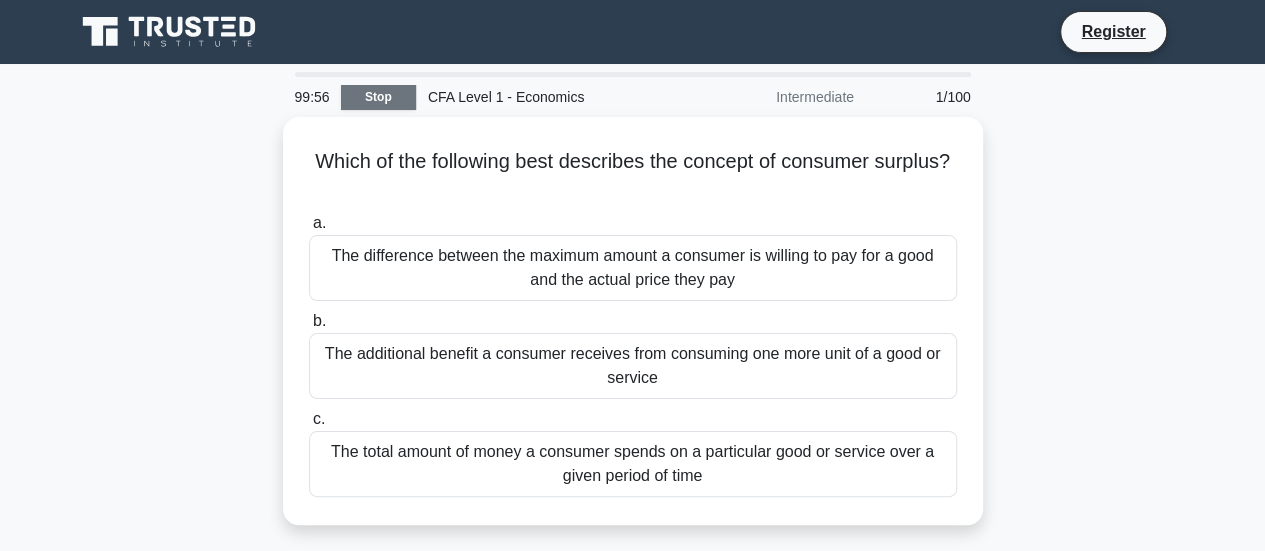 click on "Stop" at bounding box center (378, 97) 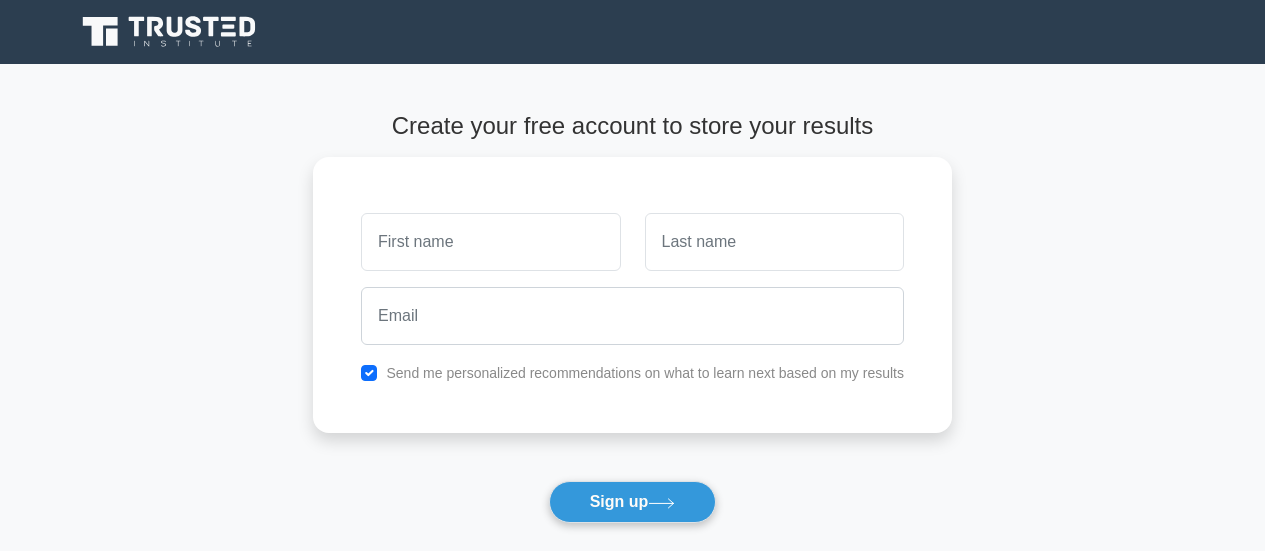 scroll, scrollTop: 0, scrollLeft: 0, axis: both 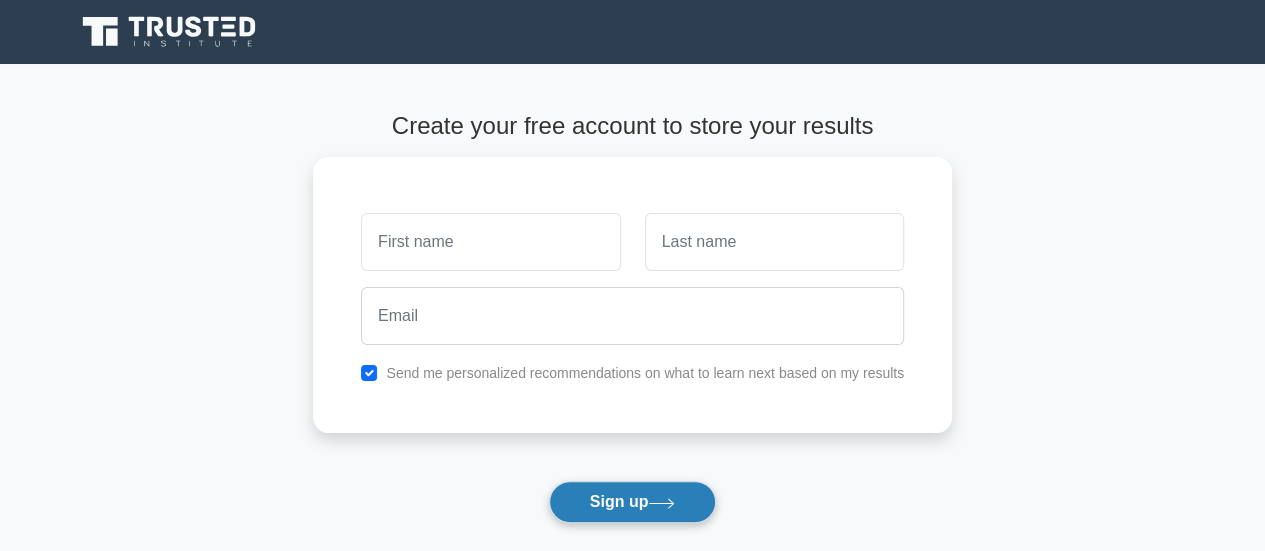 click on "Sign up" at bounding box center [633, 502] 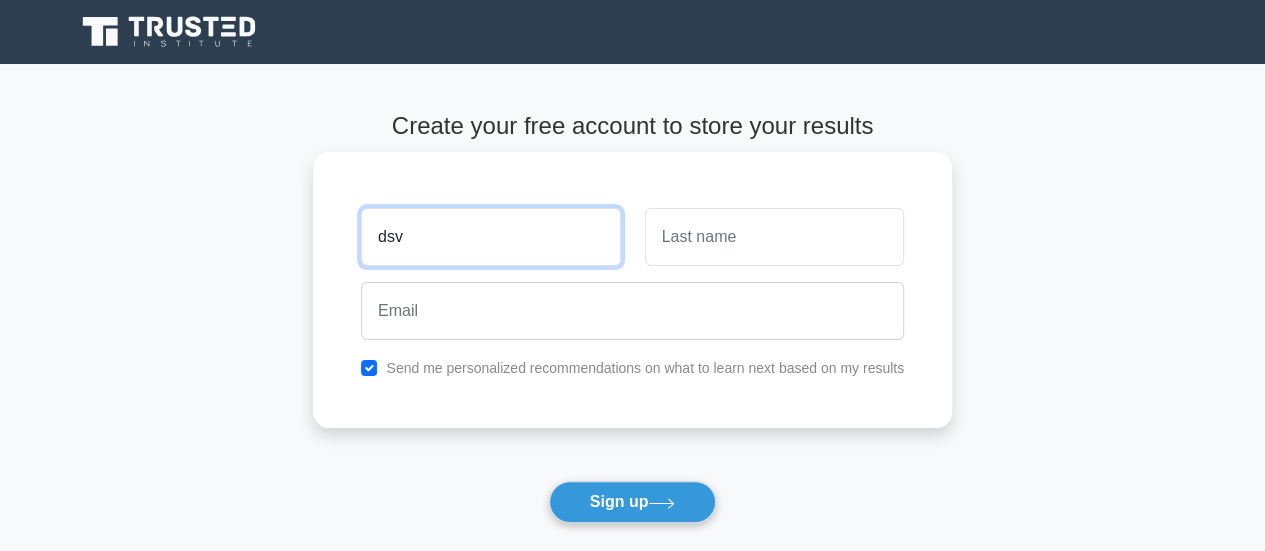 type on "dsv" 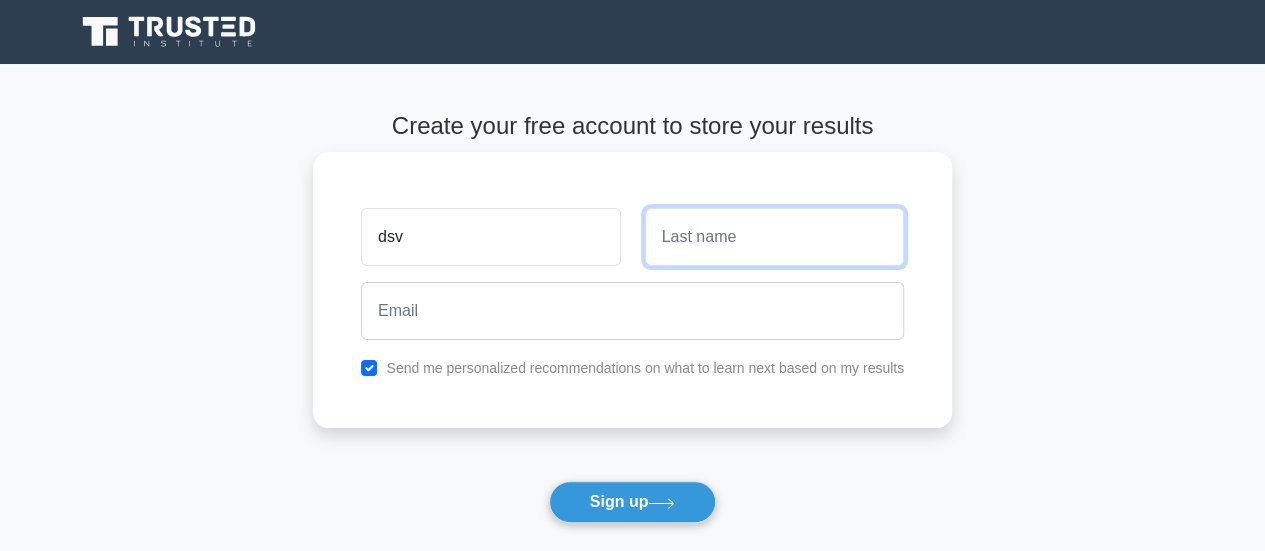 click at bounding box center (774, 237) 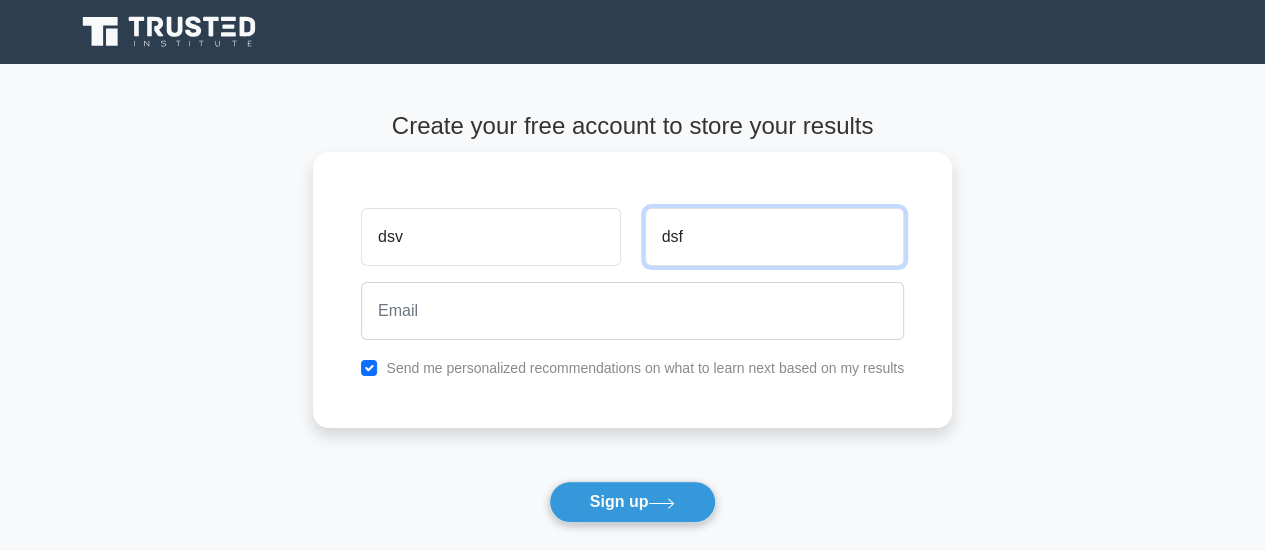 type on "dsf" 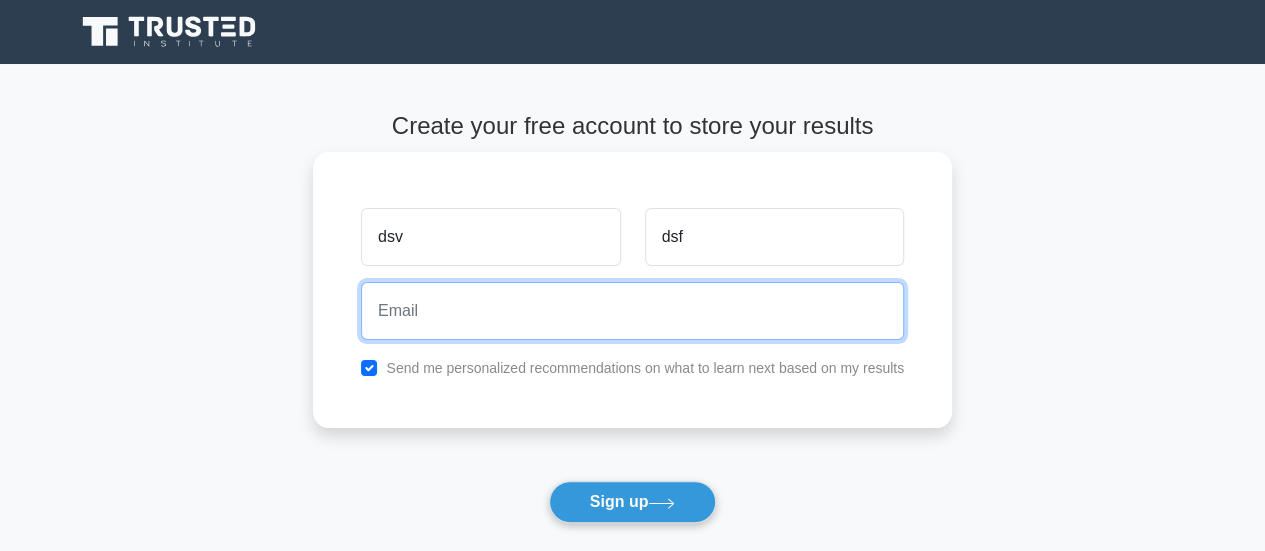 click at bounding box center (632, 311) 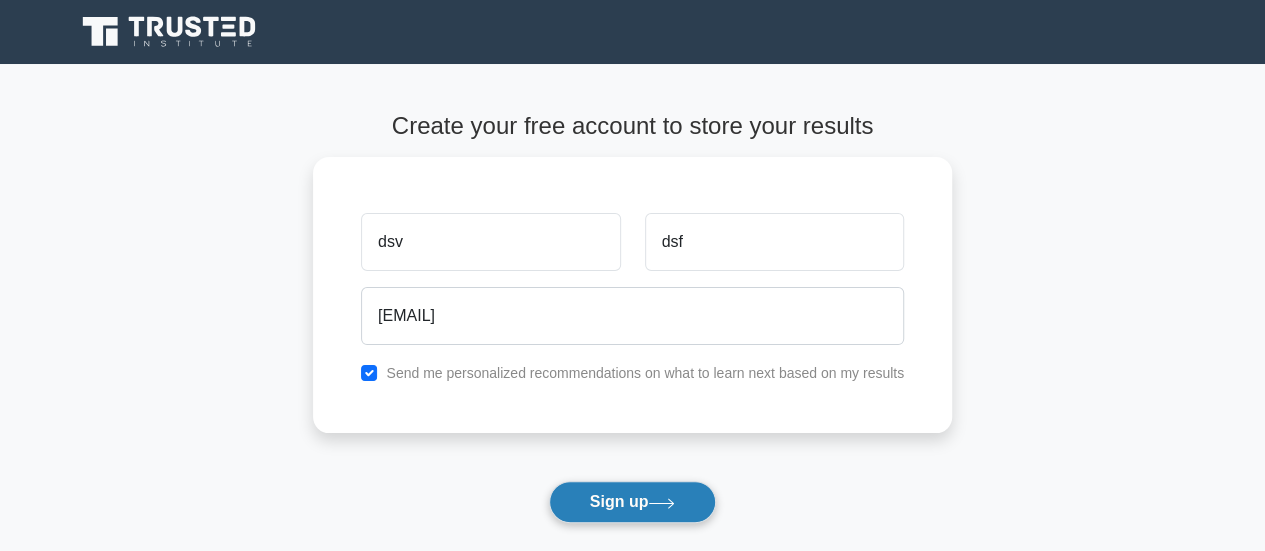click on "Sign up" at bounding box center [633, 502] 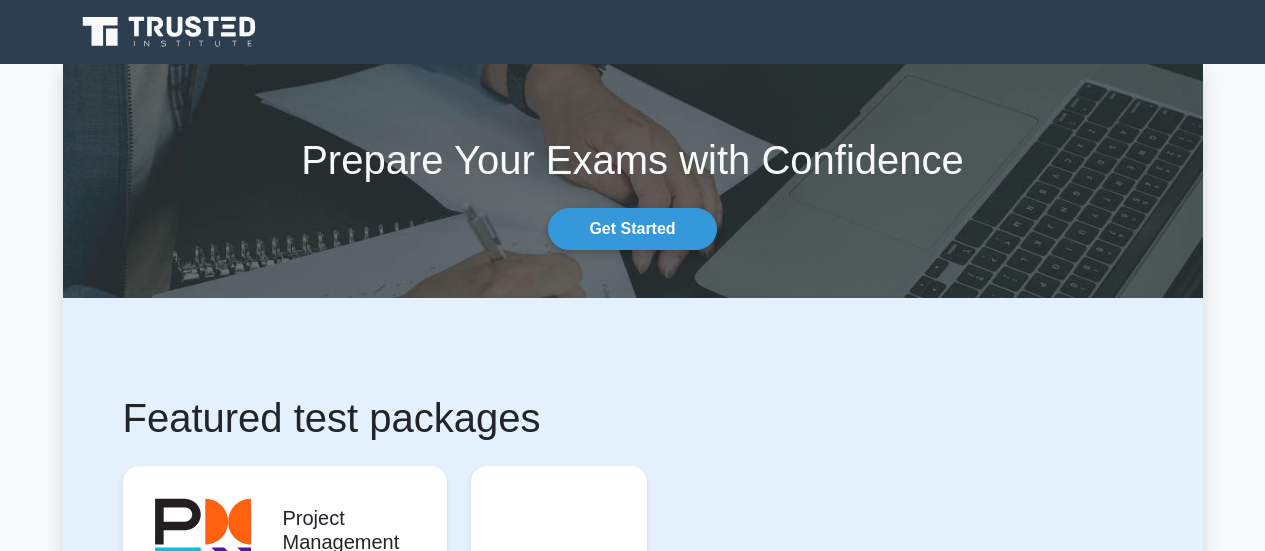 scroll, scrollTop: 0, scrollLeft: 0, axis: both 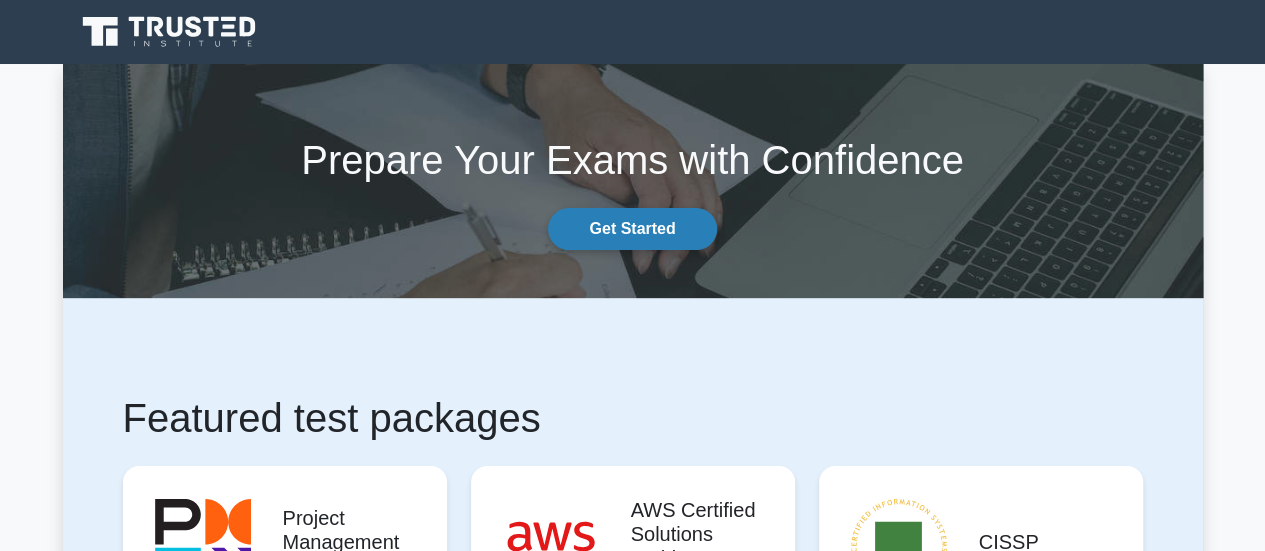 click on "Get Started" at bounding box center (632, 229) 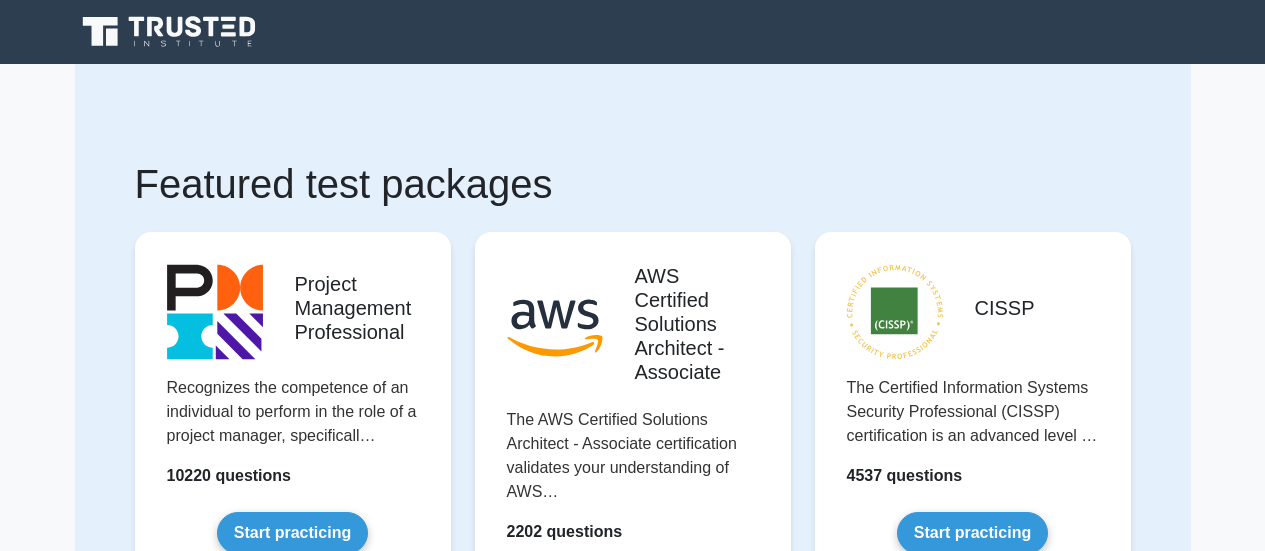 scroll, scrollTop: 0, scrollLeft: 0, axis: both 